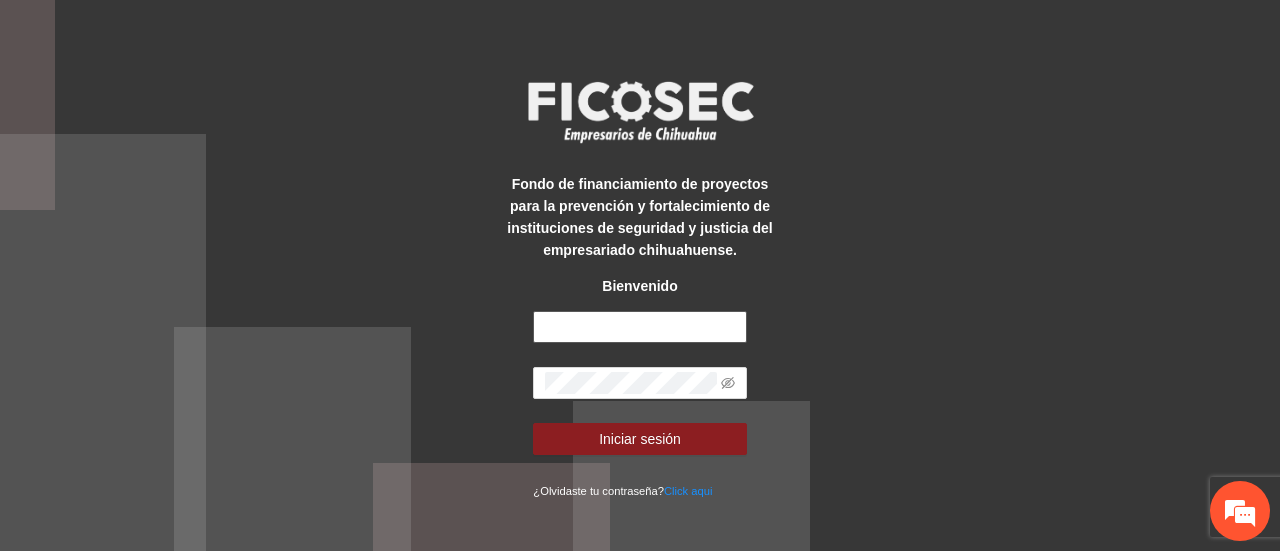 scroll, scrollTop: 0, scrollLeft: 0, axis: both 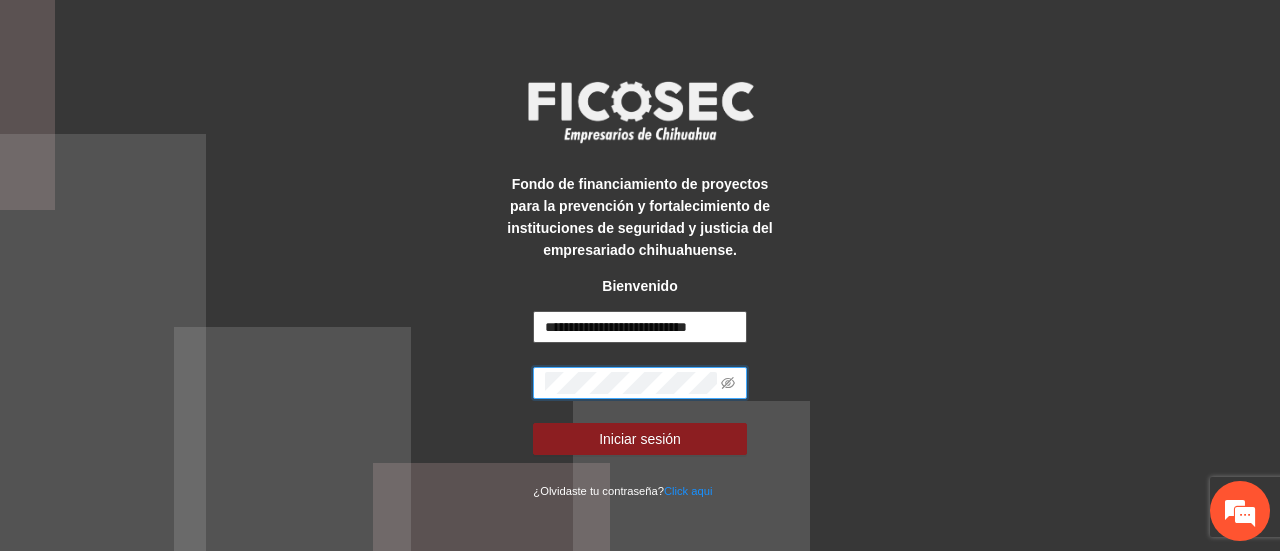 click on "Iniciar sesión" at bounding box center [639, 439] 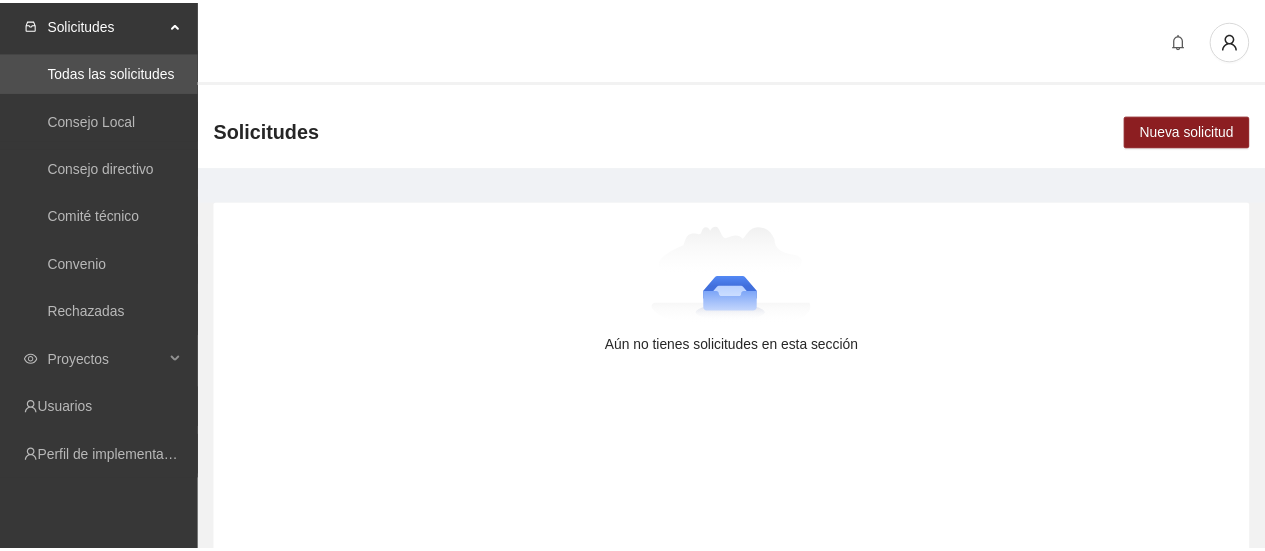 scroll, scrollTop: 0, scrollLeft: 0, axis: both 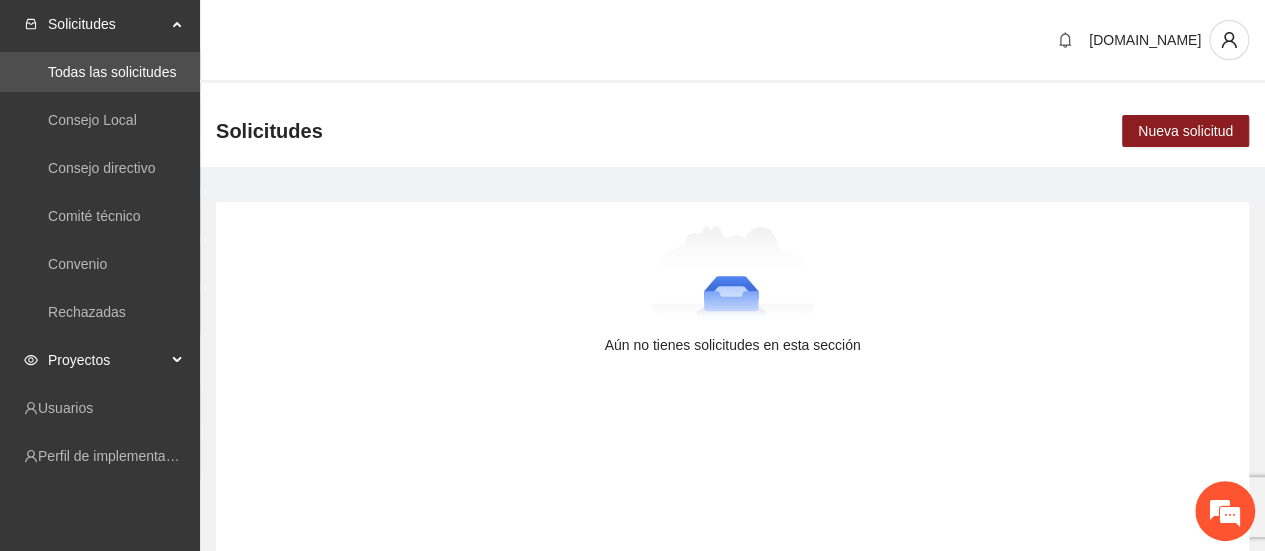click on "Proyectos" at bounding box center [107, 360] 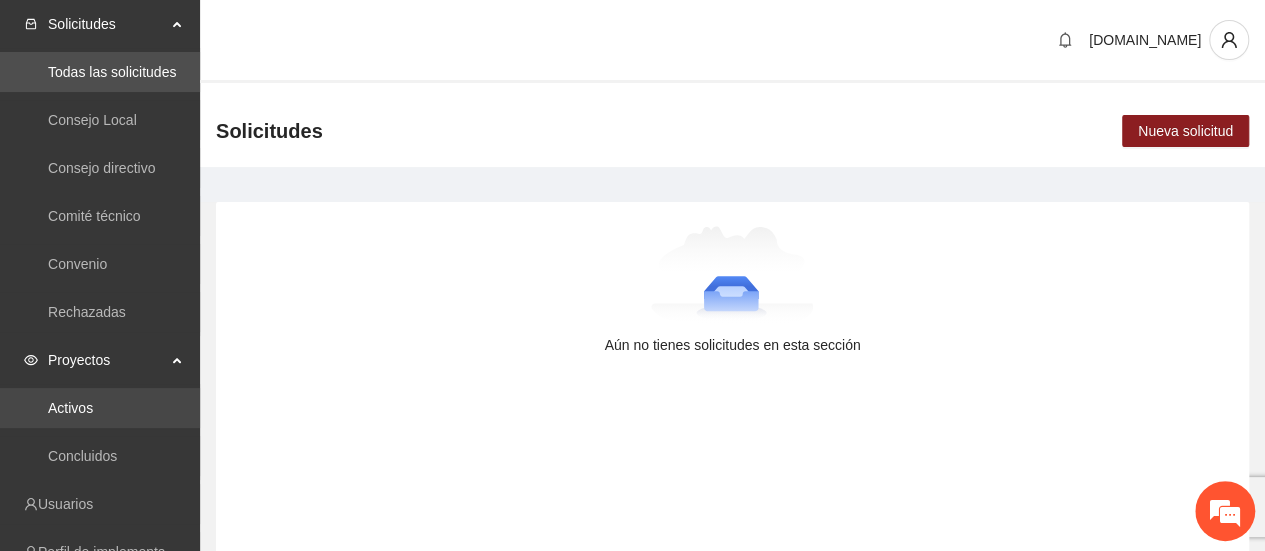 click on "Activos" at bounding box center (70, 408) 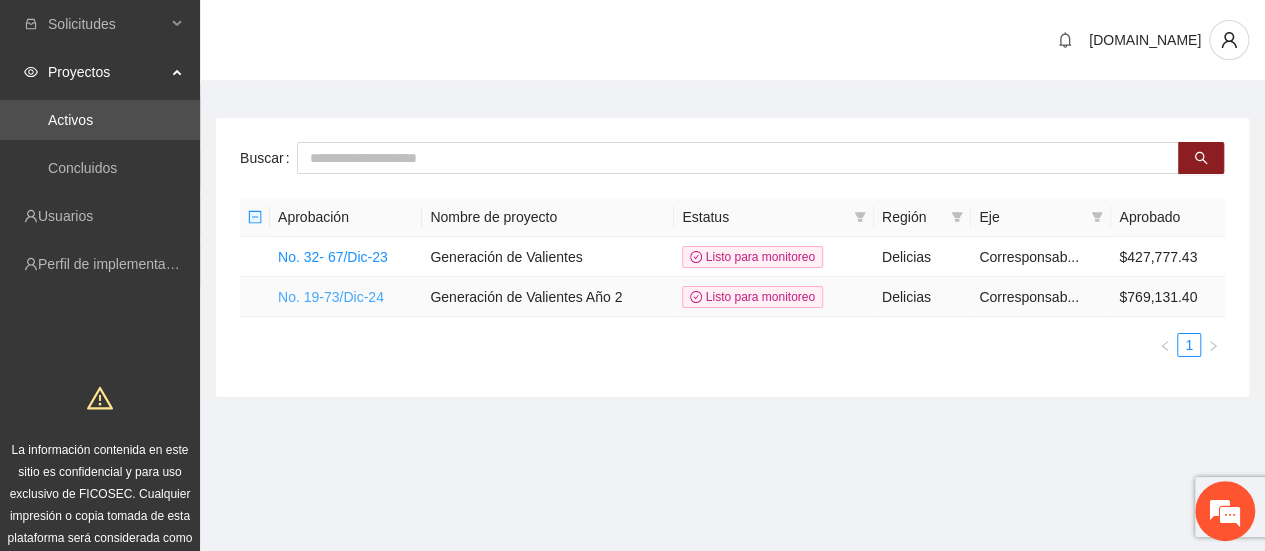 click on "No. 19-73/Dic-24" at bounding box center [331, 297] 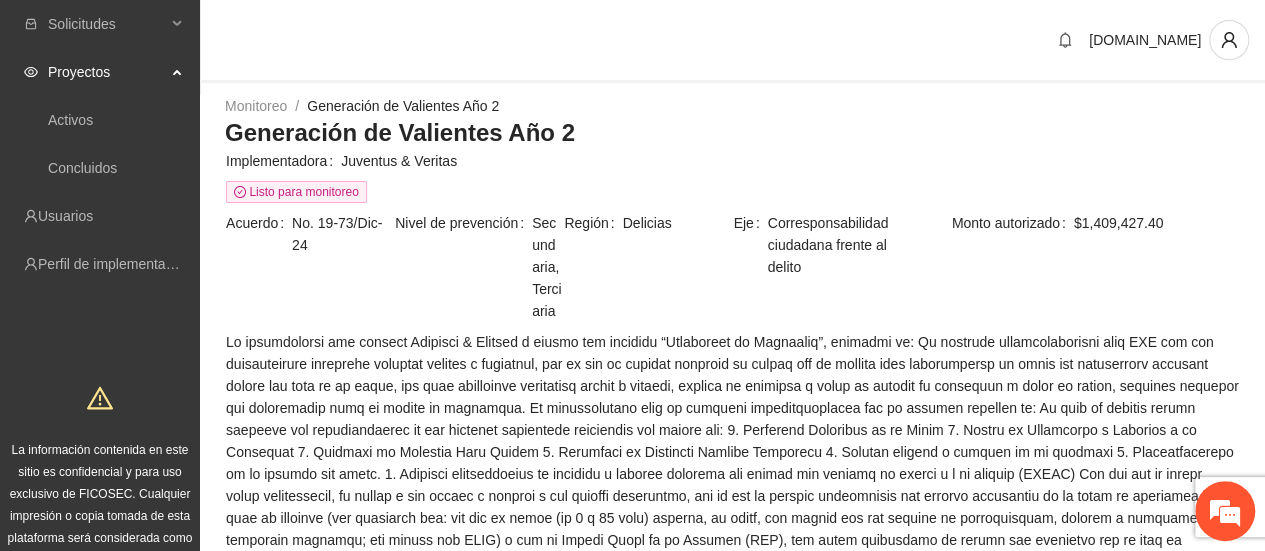 scroll, scrollTop: 0, scrollLeft: 0, axis: both 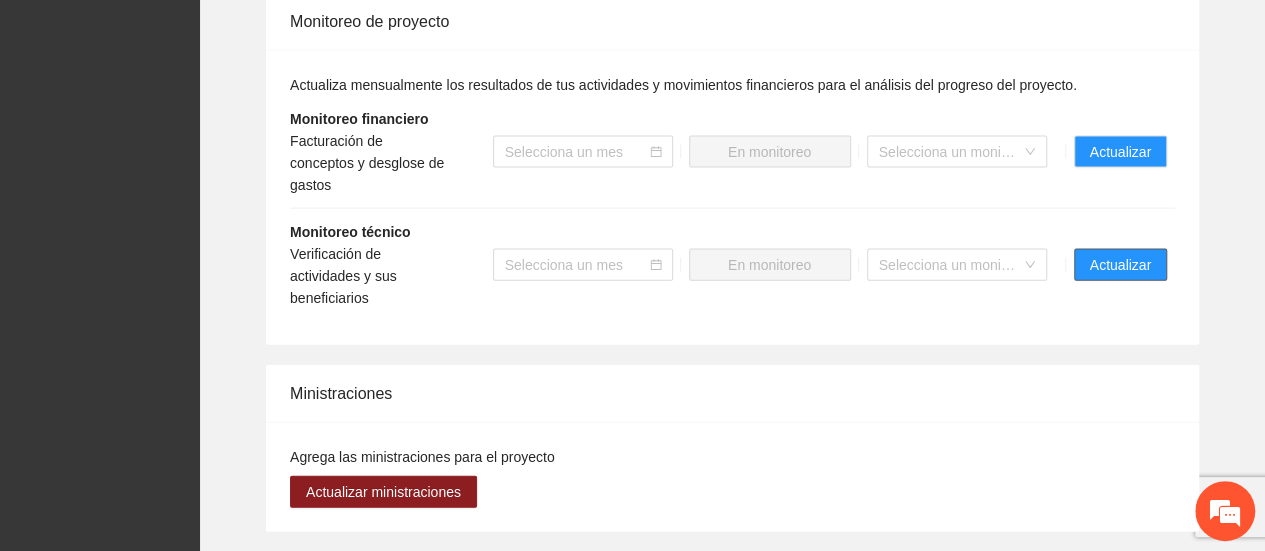 click on "Actualizar" at bounding box center [1120, 265] 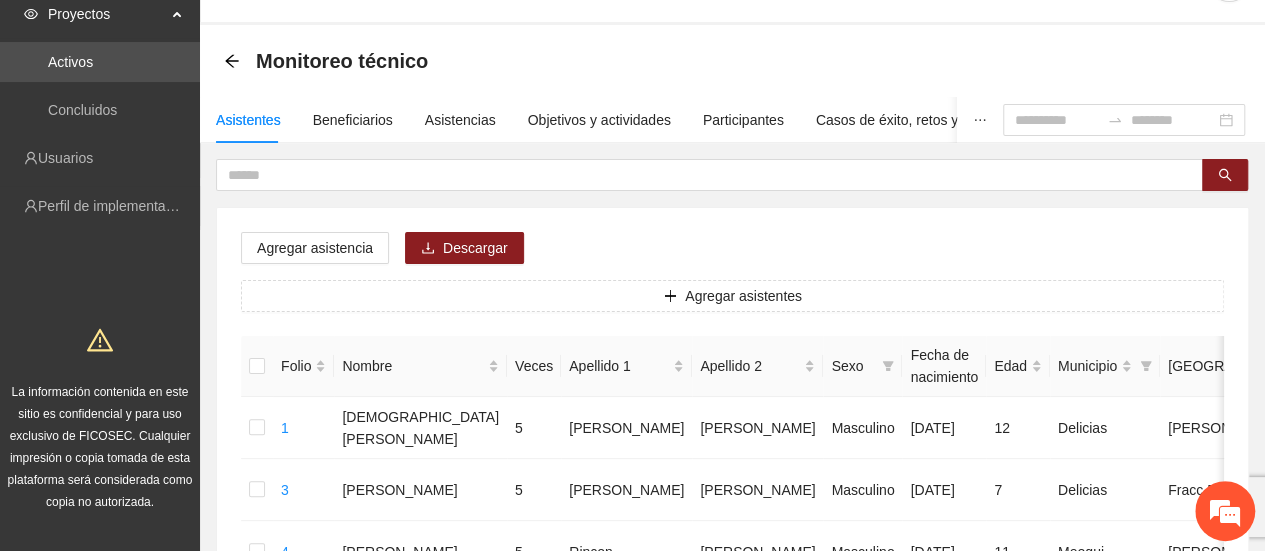 scroll, scrollTop: 0, scrollLeft: 0, axis: both 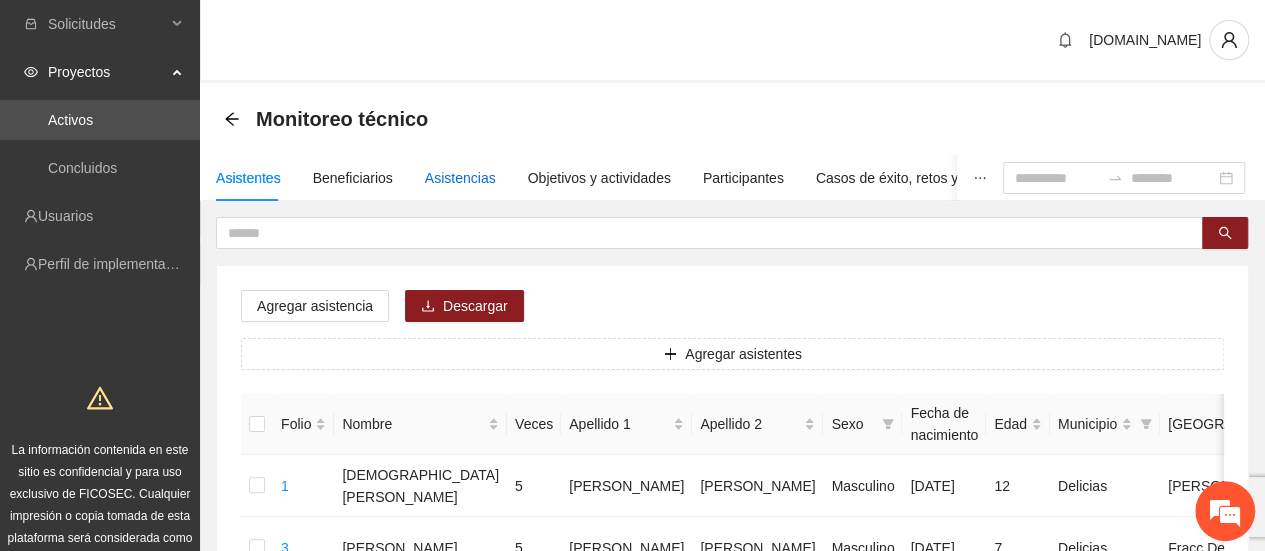 click on "Asistencias" at bounding box center (460, 178) 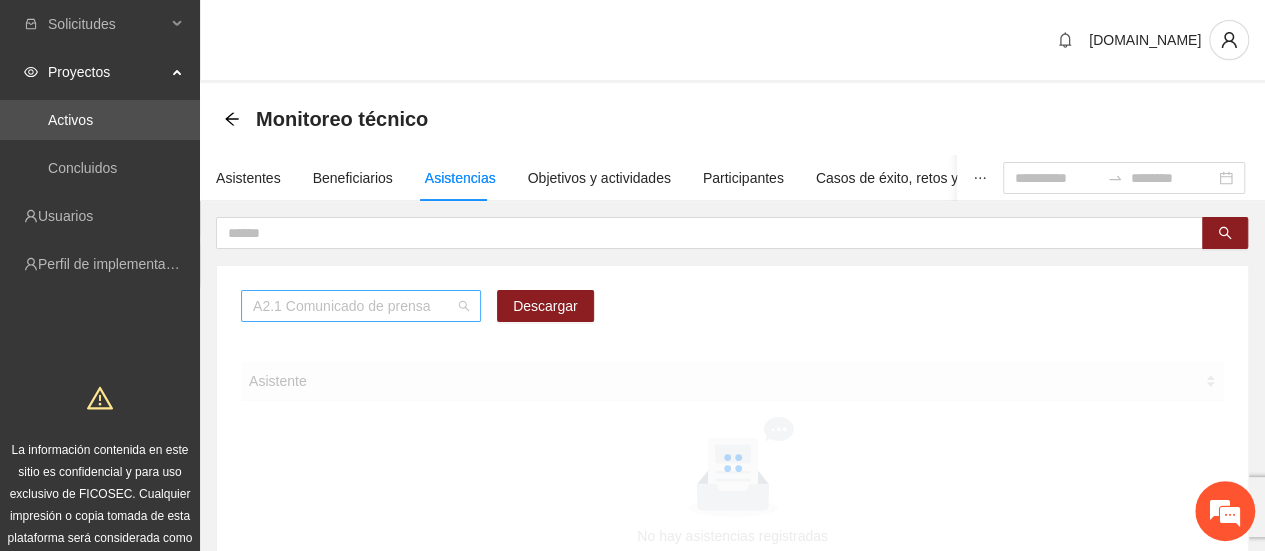 click on "A2.1 Comunicado de prensa" at bounding box center (361, 306) 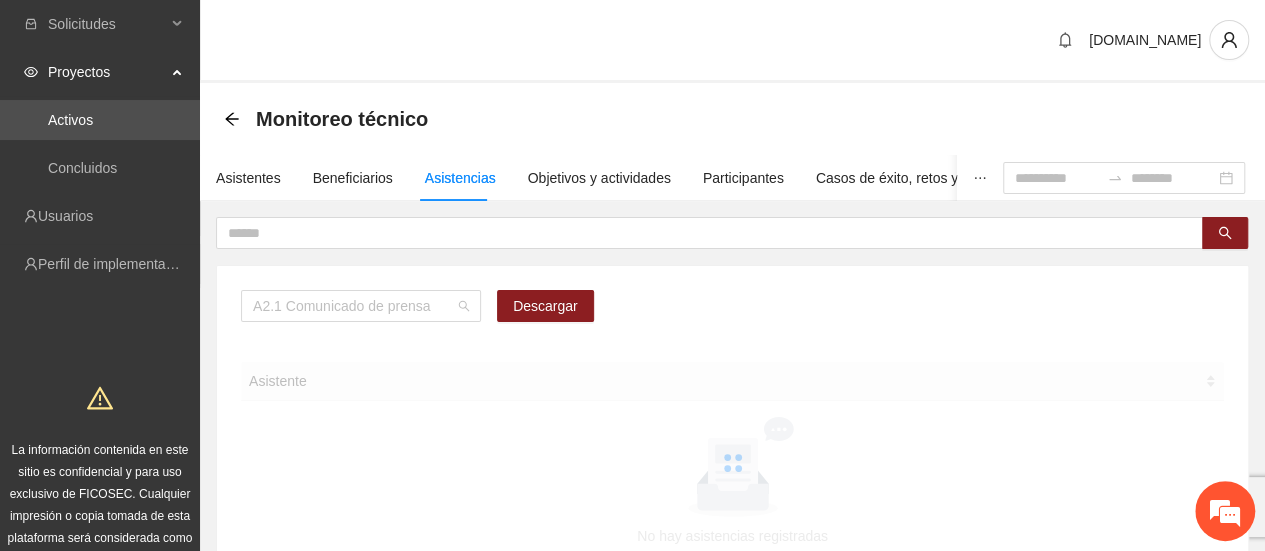 scroll, scrollTop: 256, scrollLeft: 0, axis: vertical 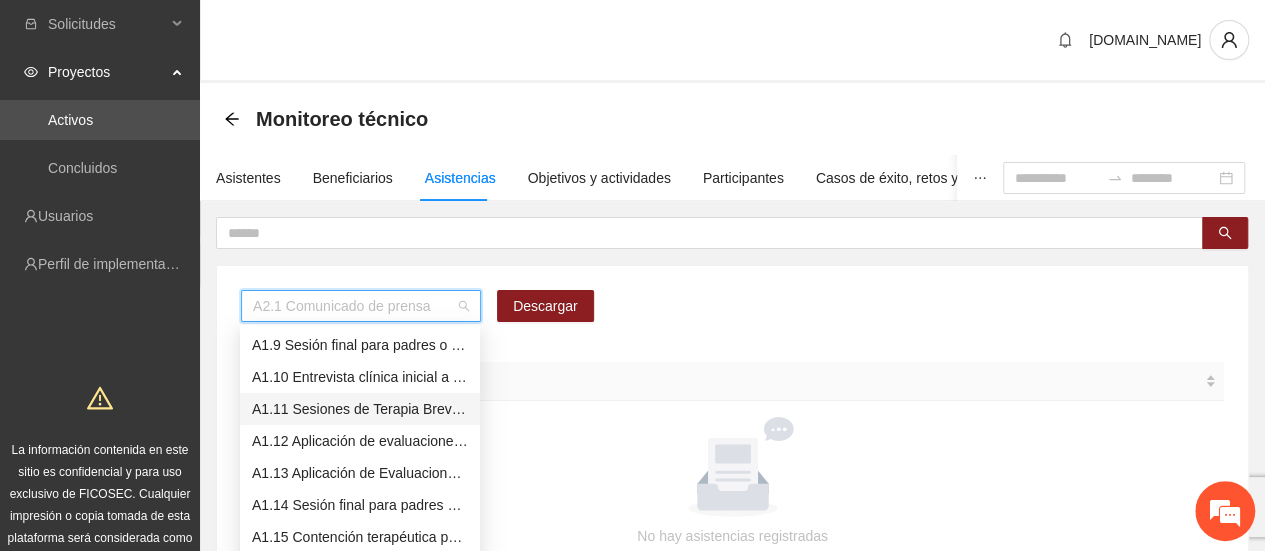 click on "A1.11 Sesiones de Terapia Breve Centrada en Soluciones para Adolescentes" at bounding box center [360, 409] 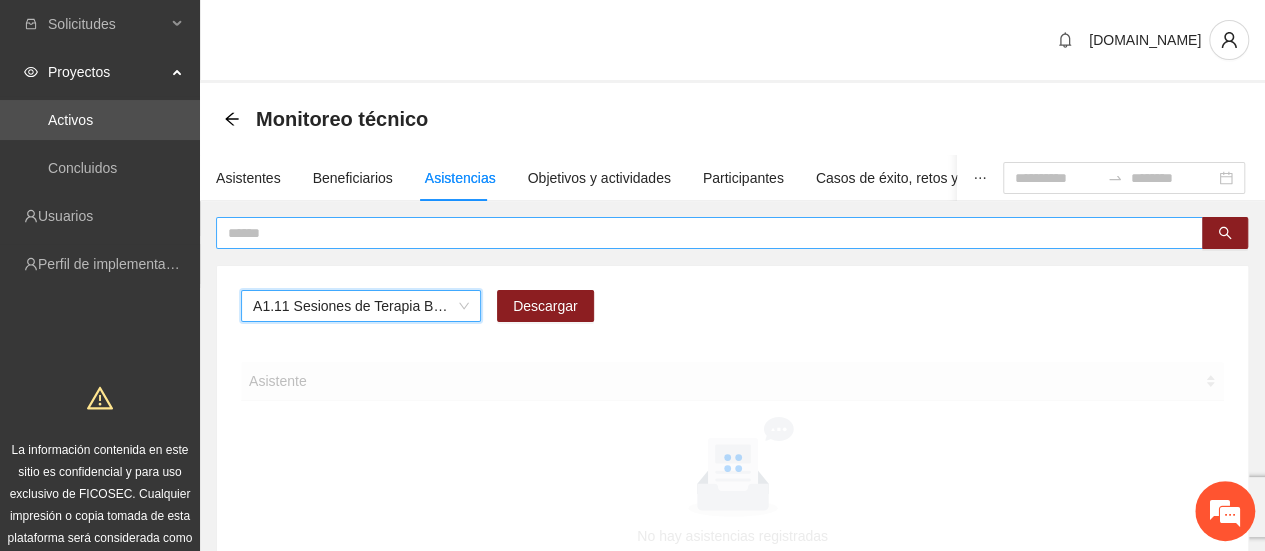click at bounding box center (701, 233) 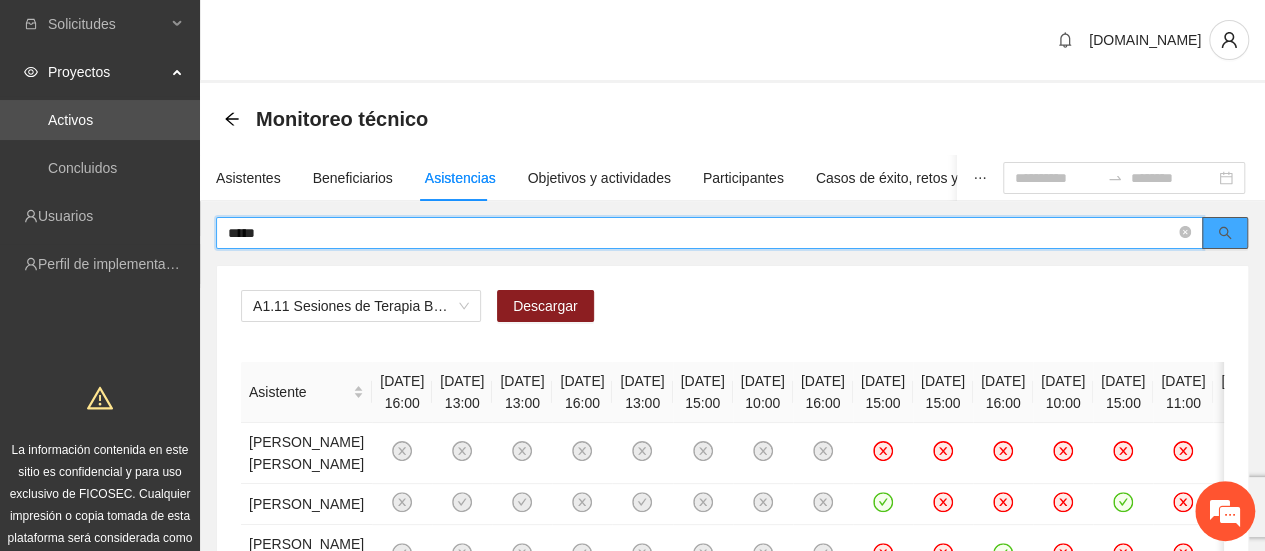 click at bounding box center [1225, 233] 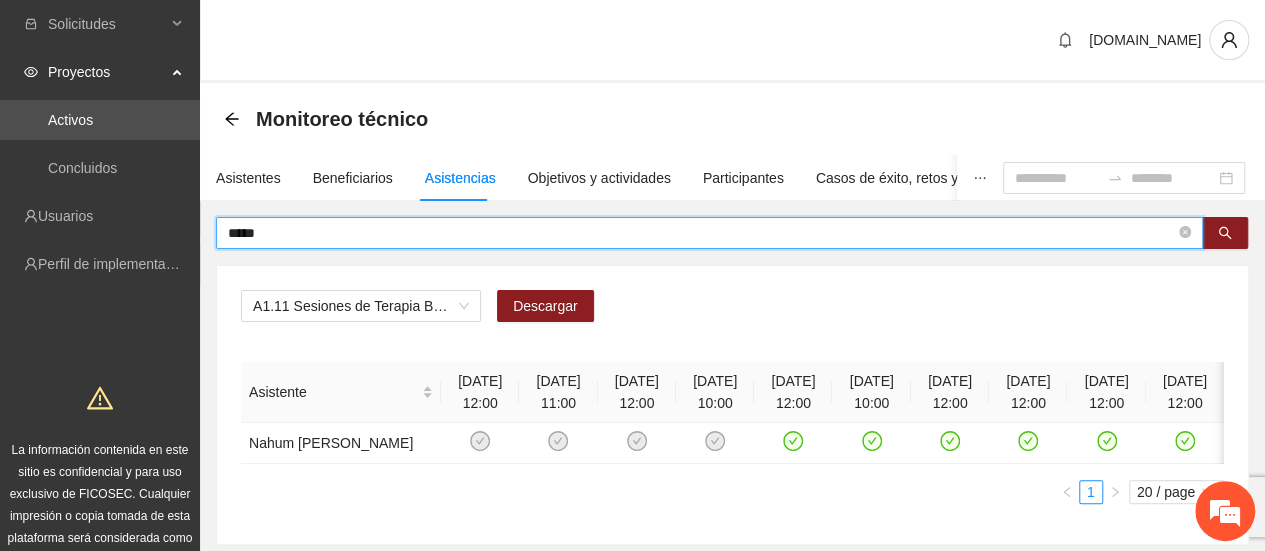 type on "*****" 